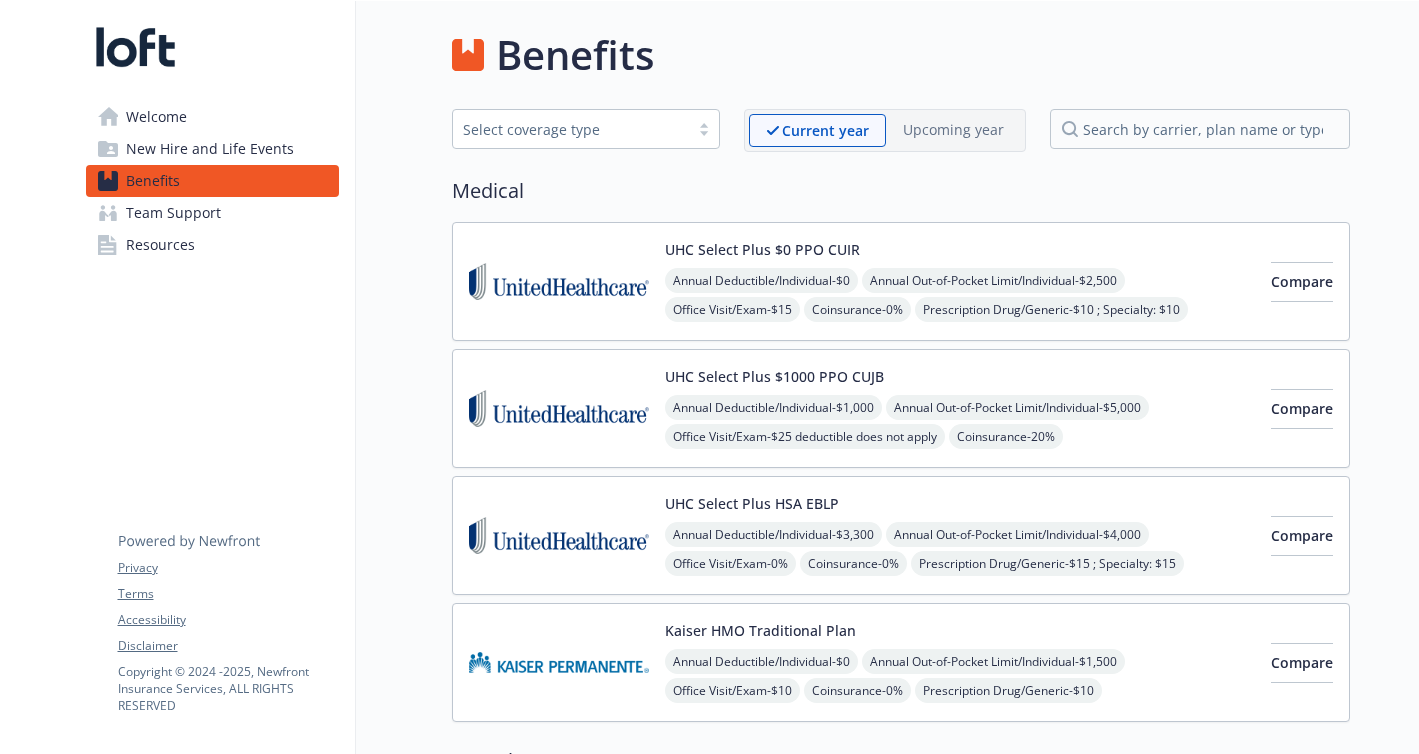 scroll, scrollTop: 0, scrollLeft: 0, axis: both 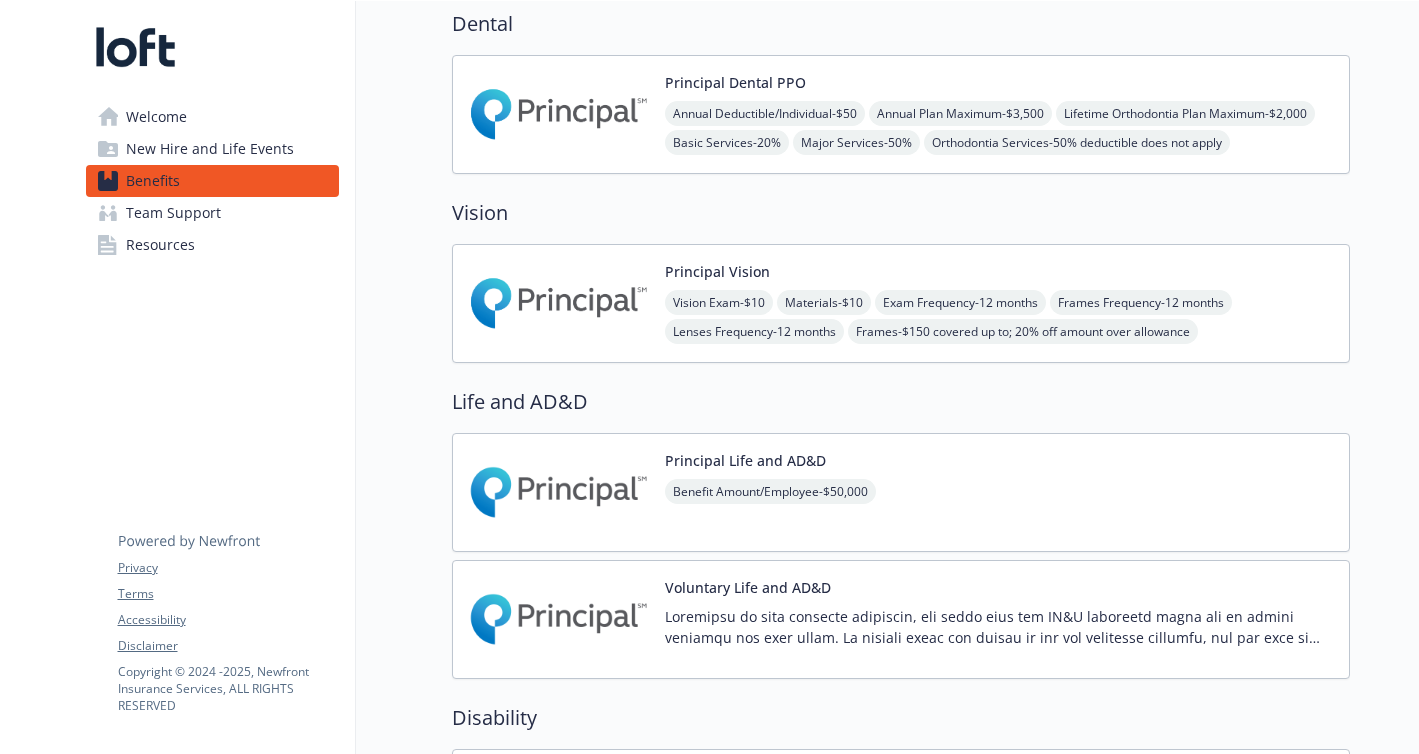 click at bounding box center (559, 303) 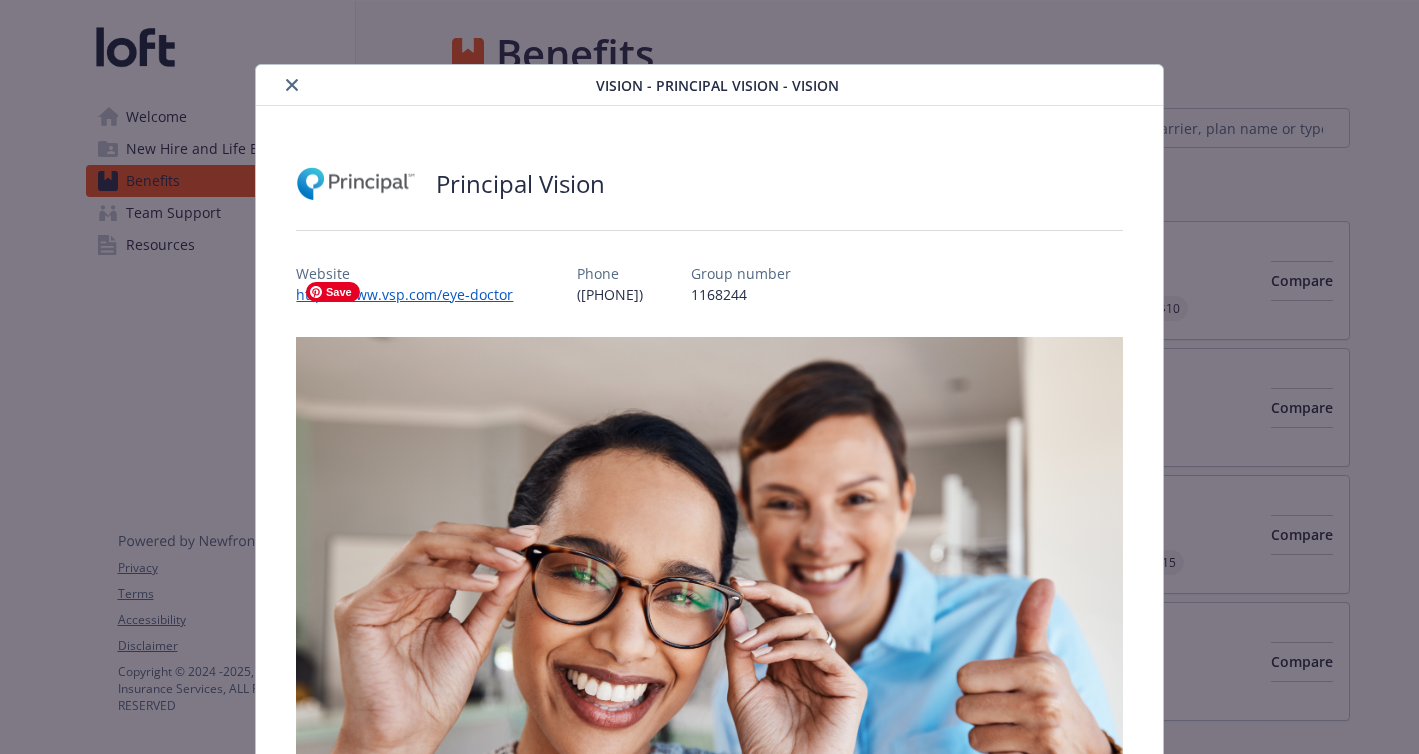 scroll, scrollTop: 737, scrollLeft: 0, axis: vertical 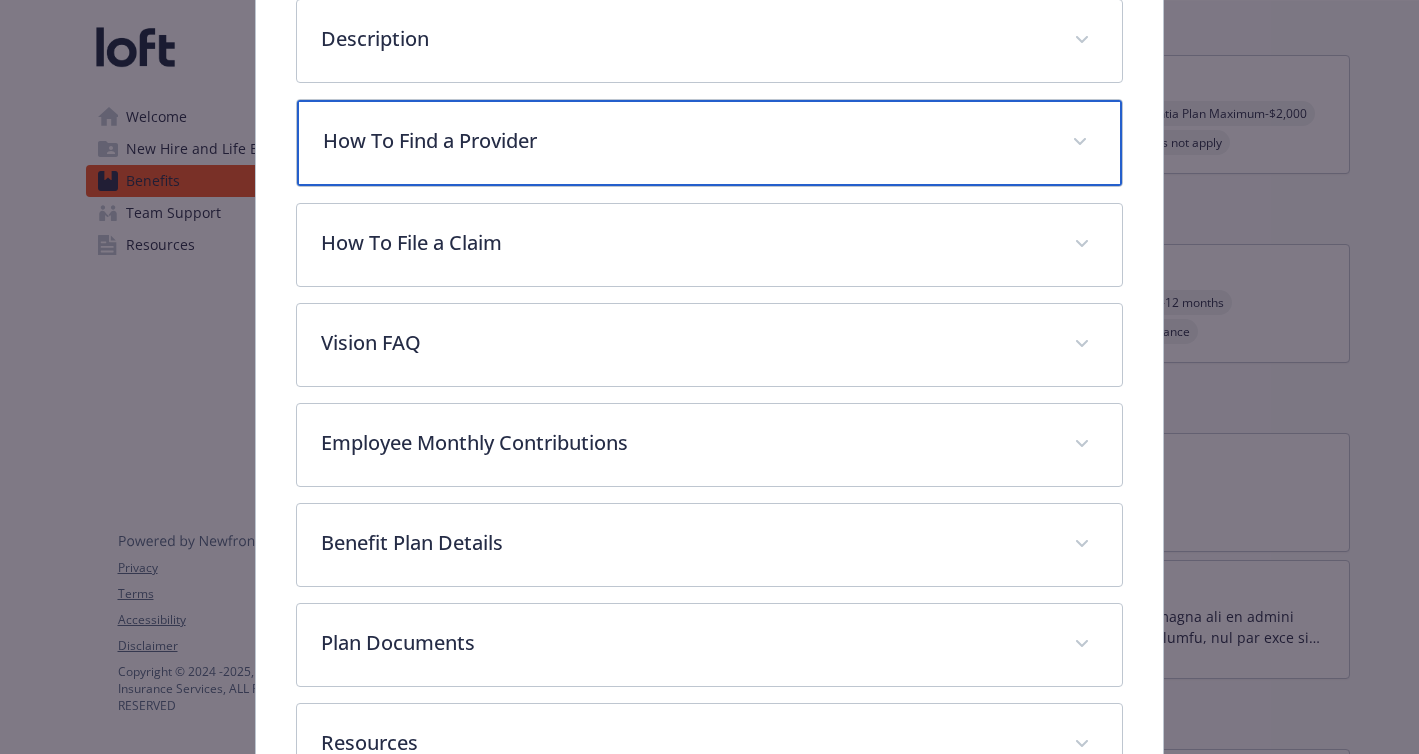 click on "How To Find a Provider" at bounding box center [709, 143] 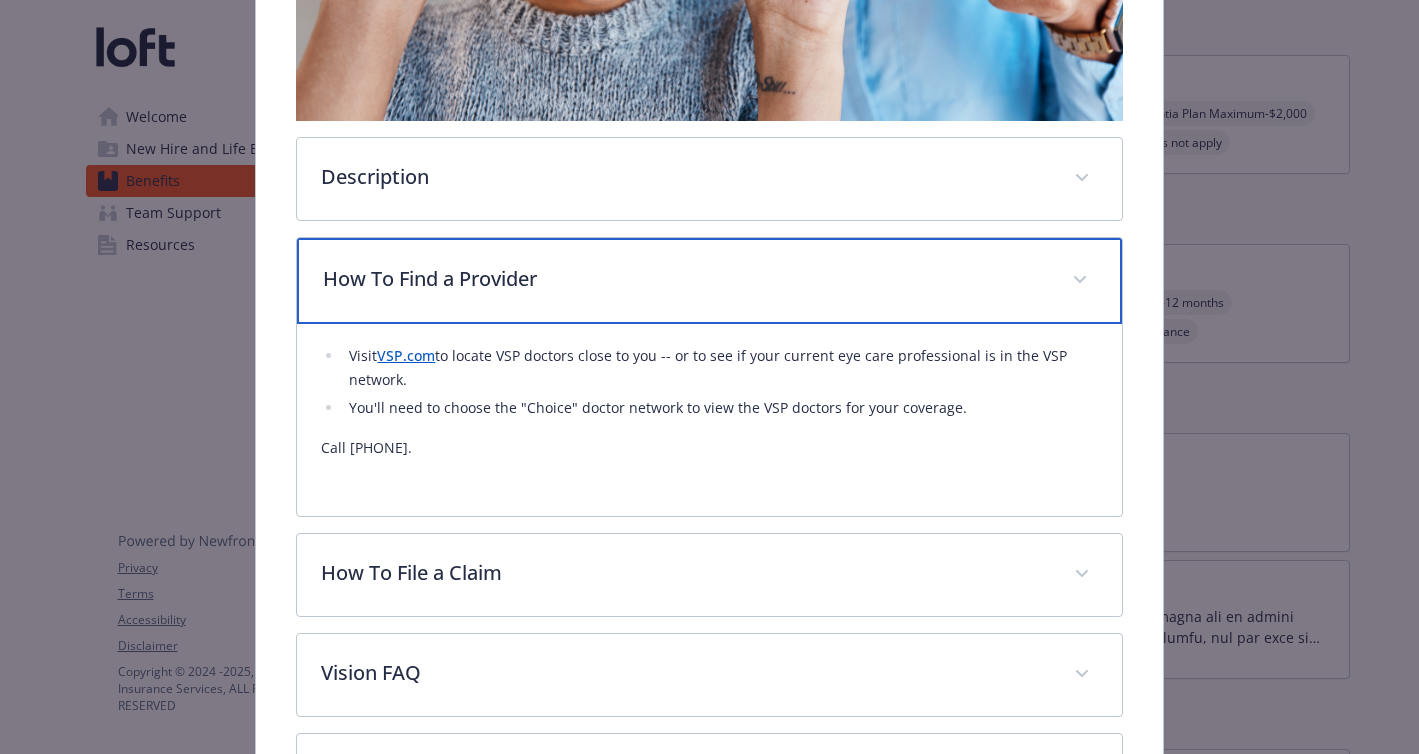 scroll, scrollTop: 756, scrollLeft: 0, axis: vertical 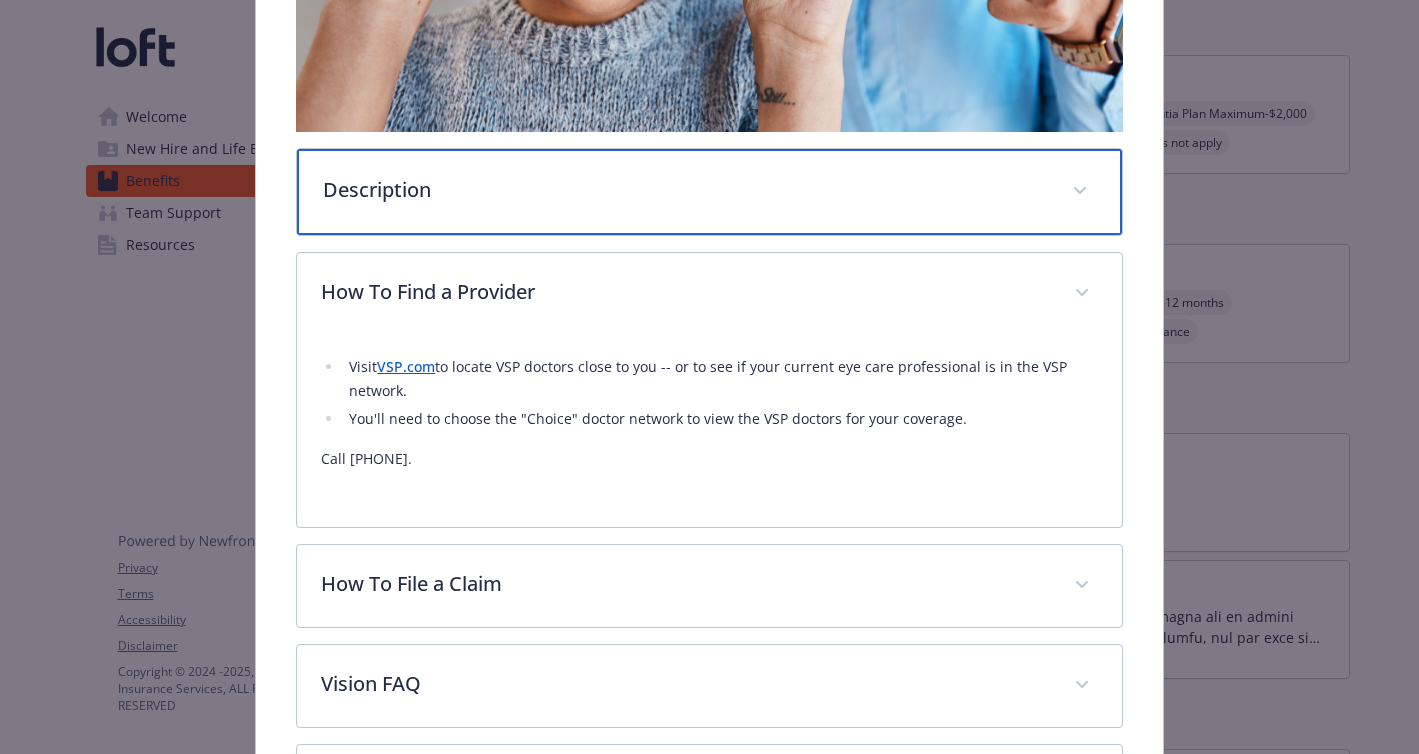 click on "Description" at bounding box center [709, 192] 